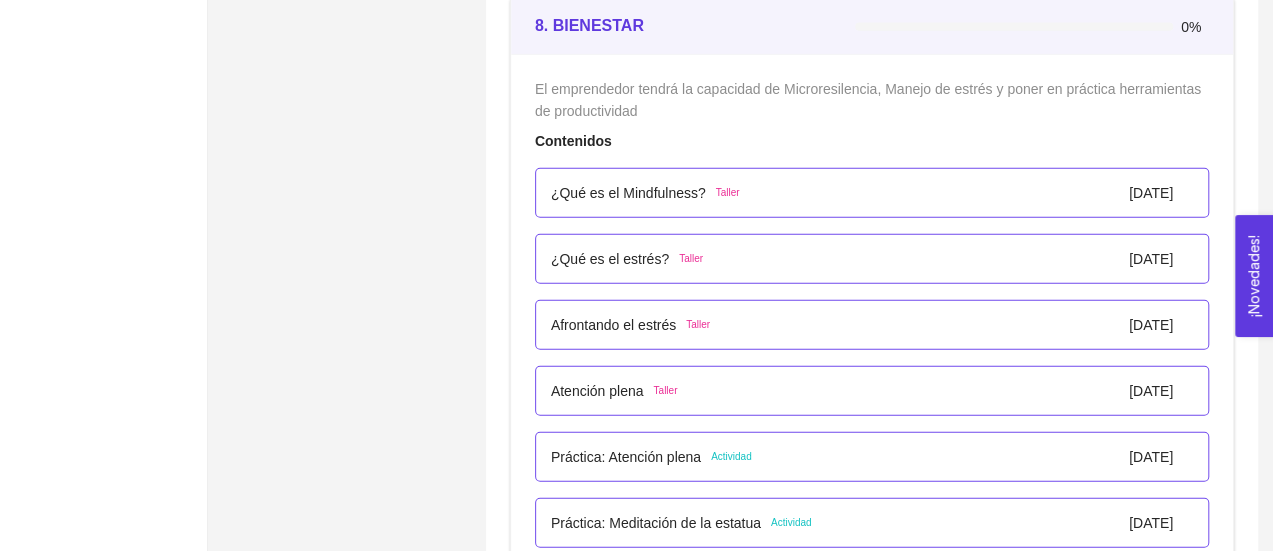 scroll, scrollTop: 6143, scrollLeft: 0, axis: vertical 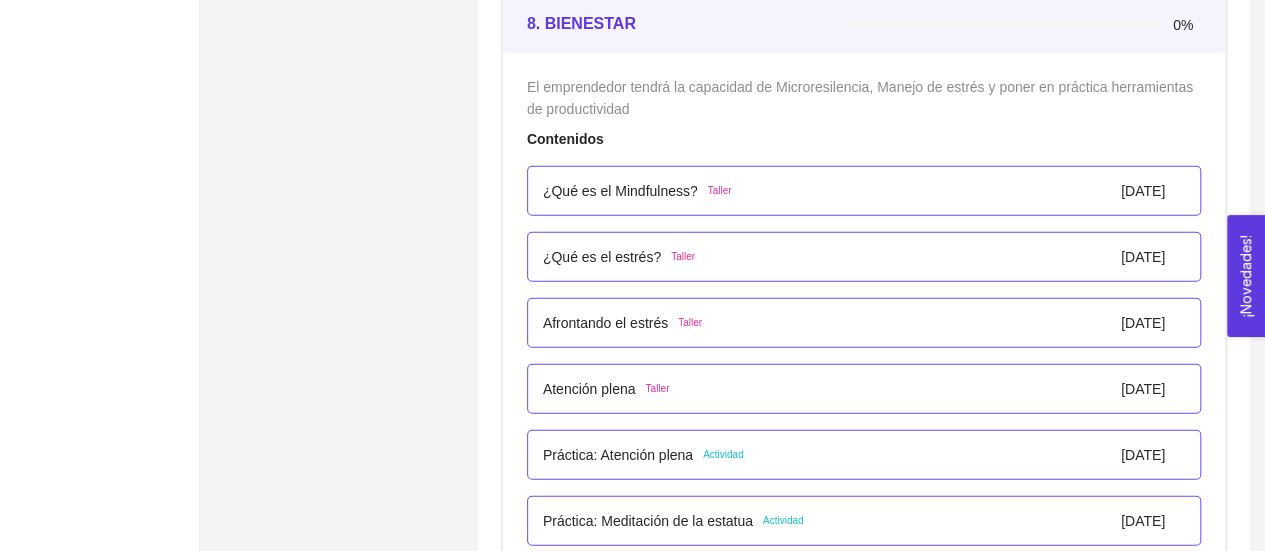 click on "¿Qué es el Mindfulness?" at bounding box center (620, 191) 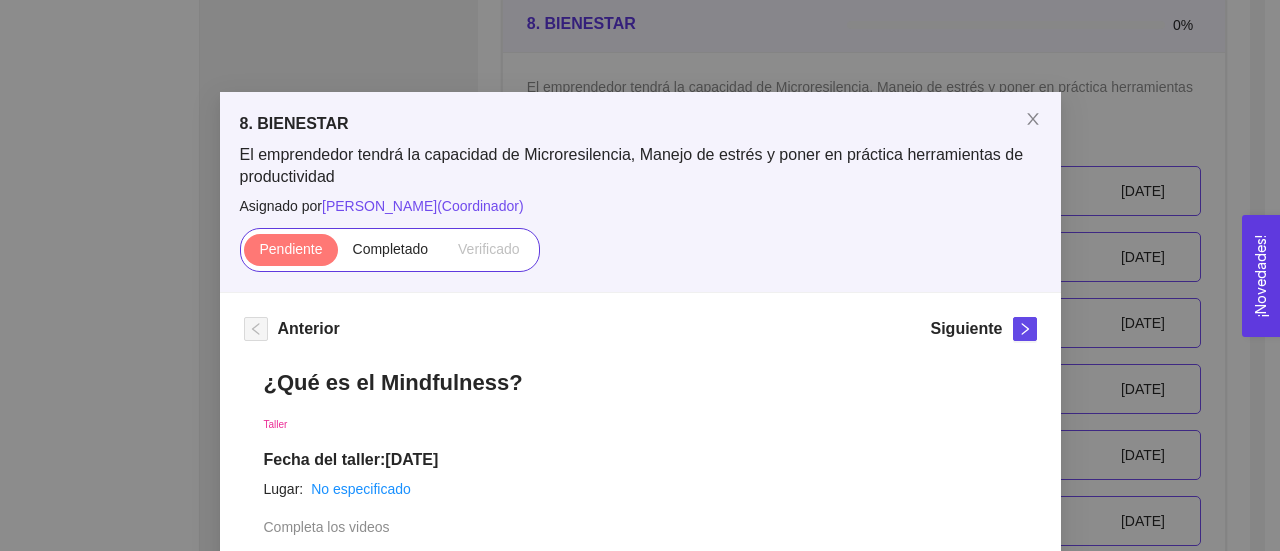 scroll, scrollTop: 0, scrollLeft: 0, axis: both 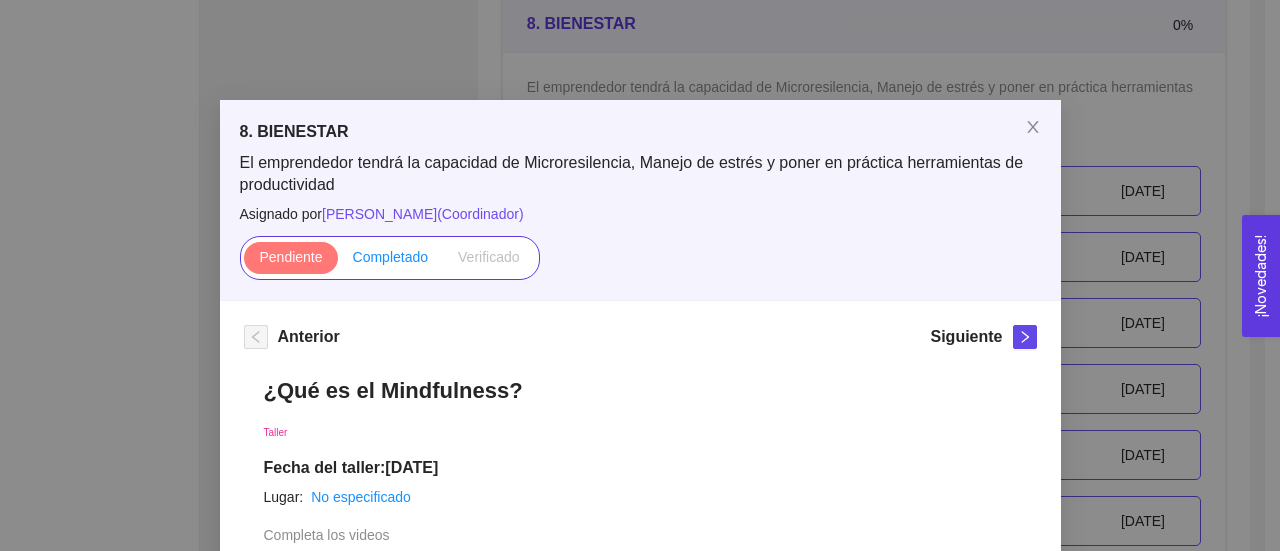click on "Completado" at bounding box center (391, 257) 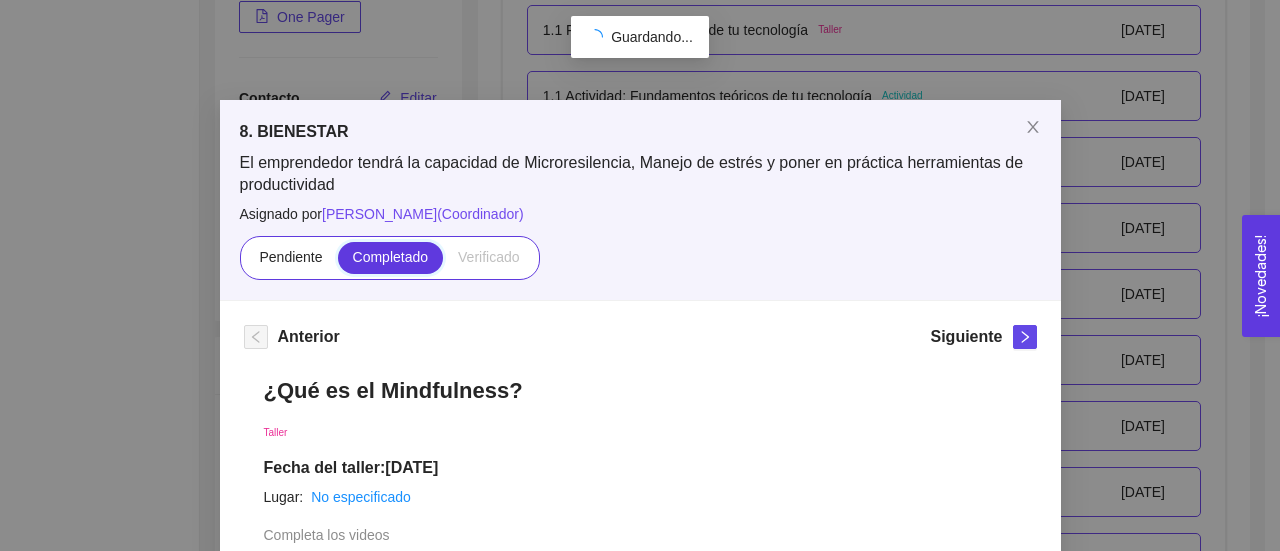 scroll, scrollTop: 6143, scrollLeft: 0, axis: vertical 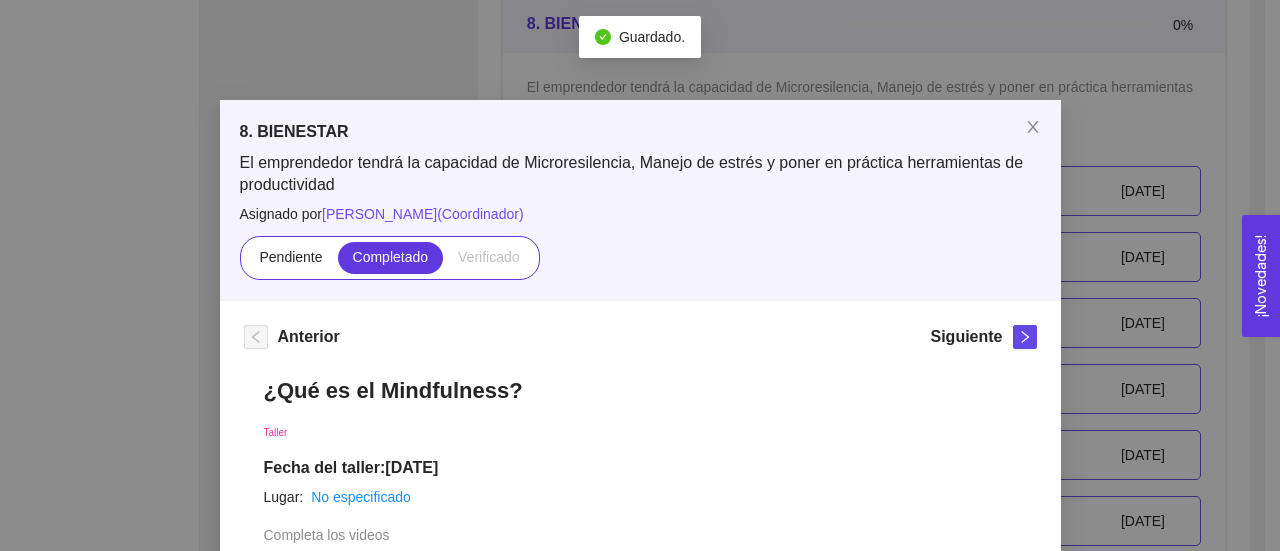 click on "8. BIENESTAR El emprendedor tendrá la capacidad de Microresilencia, Manejo de estrés y poner en práctica herramientas de productividad
Asignado por  [PERSON_NAME]   ( Coordinador ) Pendiente Completado Verificado Anterior Siguiente ¿Qué es el Mindfulness? Taller Fecha del taller:  [DATE] Lugar: No especificado Completa los videos Instrucciones Recursos 1 2 link  [URL][DOMAIN_NAME] link [URL][DOMAIN_NAME] Historial de entrega FE [PERSON_NAME] marcó como completado Comentarios Enviar comentarios Cancelar Aceptar" at bounding box center (640, 275) 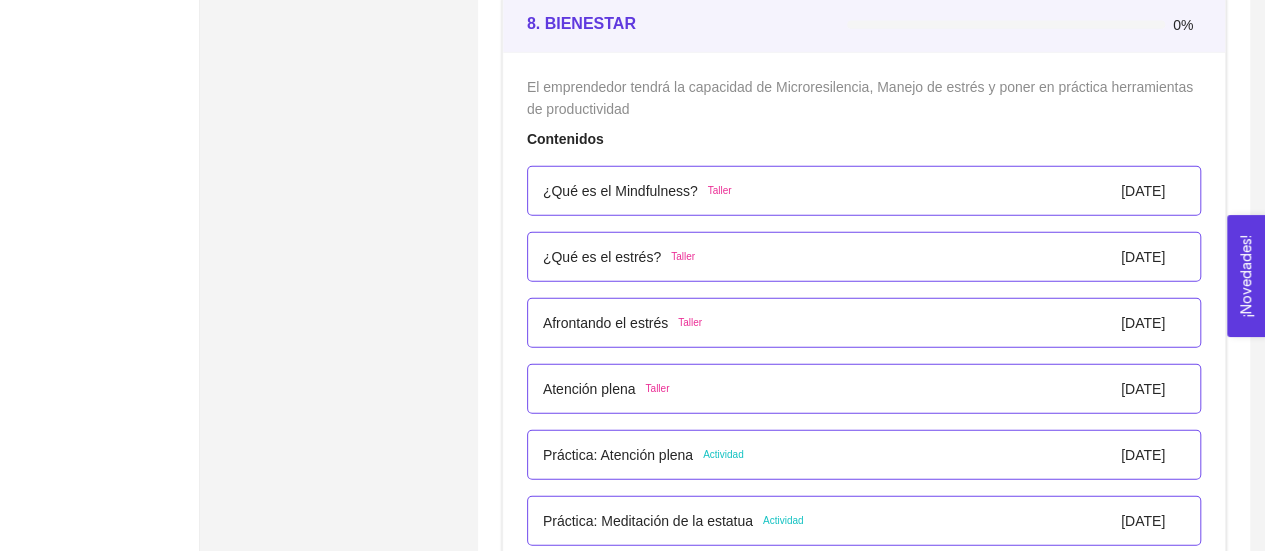 click on "¿Qué es el estrés?" at bounding box center (602, 257) 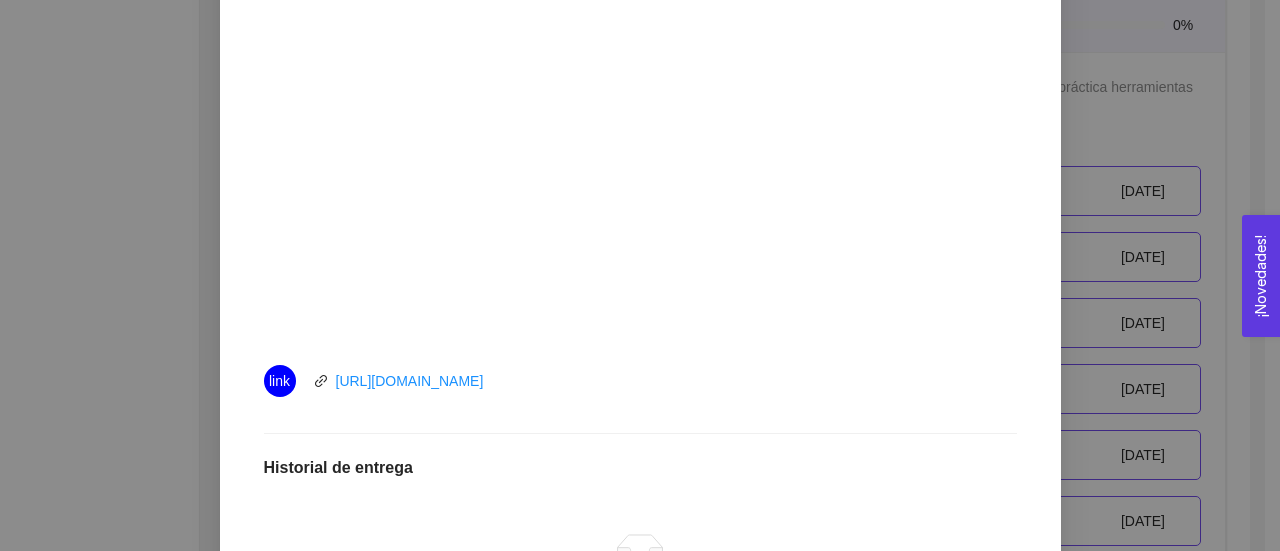 scroll, scrollTop: 526, scrollLeft: 0, axis: vertical 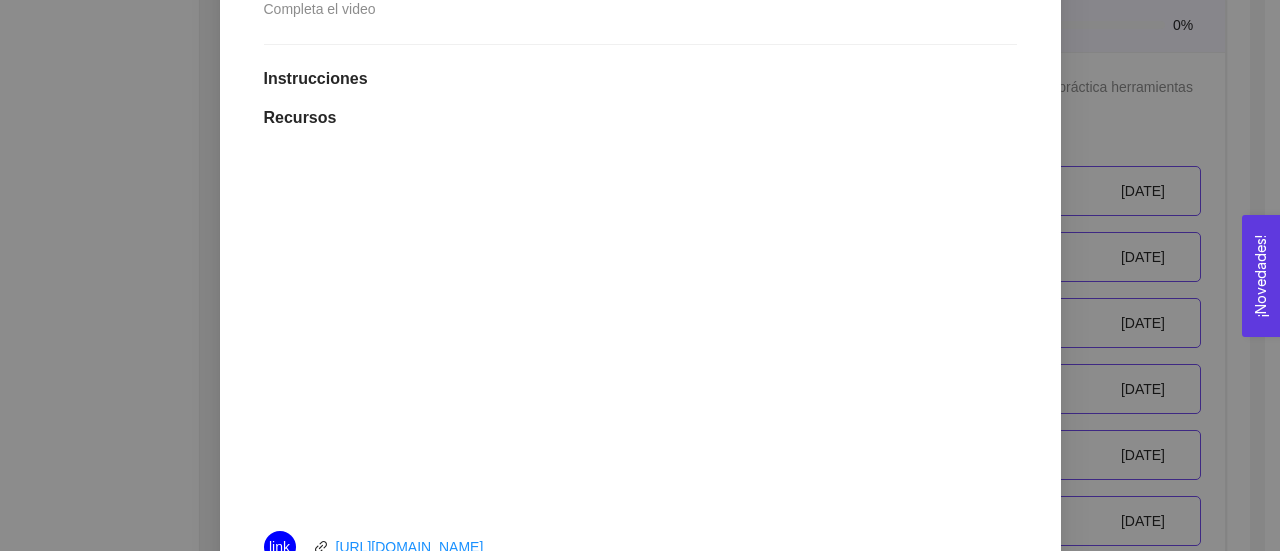 click on "8. BIENESTAR El emprendedor tendrá la capacidad de Microresilencia, Manejo de estrés y poner en práctica herramientas de productividad
Asignado por  [PERSON_NAME]   ( Coordinador ) Pendiente Completado Verificado Anterior Siguiente ¿Qué es el estrés? Taller Fecha del taller:  [DATE] Lugar: No especificado Completa el video Instrucciones Recursos link [URL][DOMAIN_NAME] Historial de entrega No hay datos Comentarios Enviar comentarios Cancelar Aceptar" at bounding box center (640, 275) 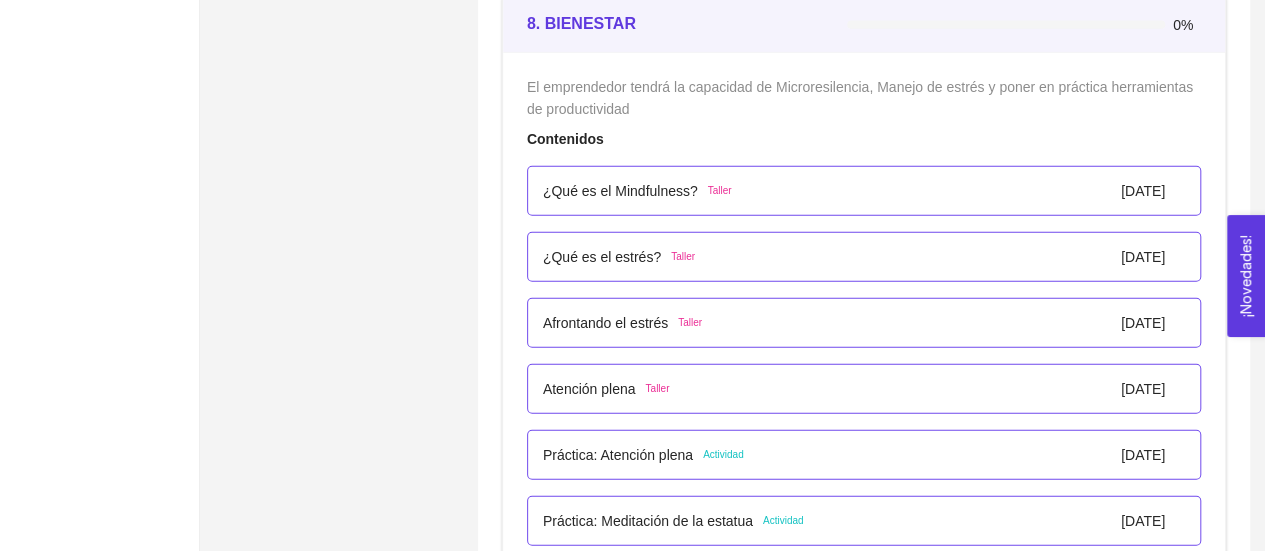 click on "¿Qué es el Mindfulness?" at bounding box center (620, 191) 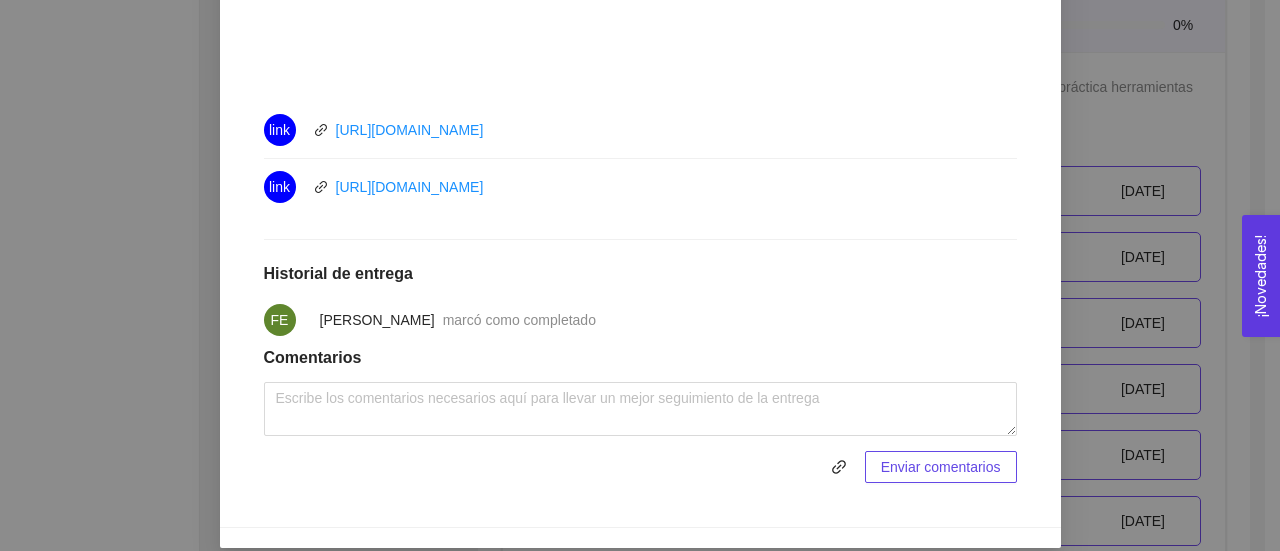 scroll, scrollTop: 1000, scrollLeft: 0, axis: vertical 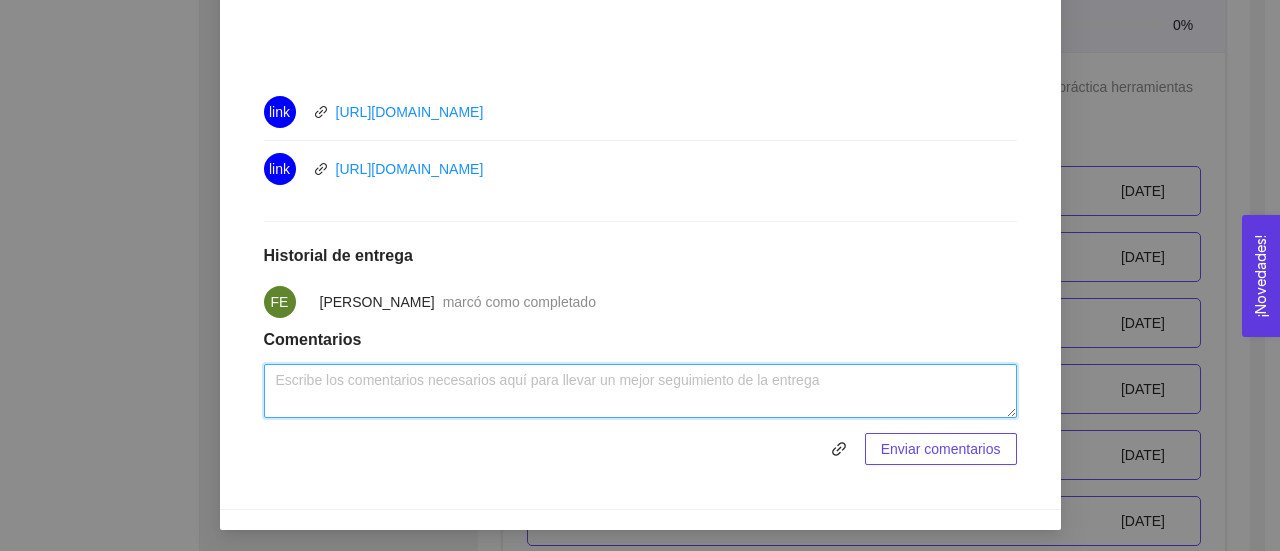click at bounding box center [640, 391] 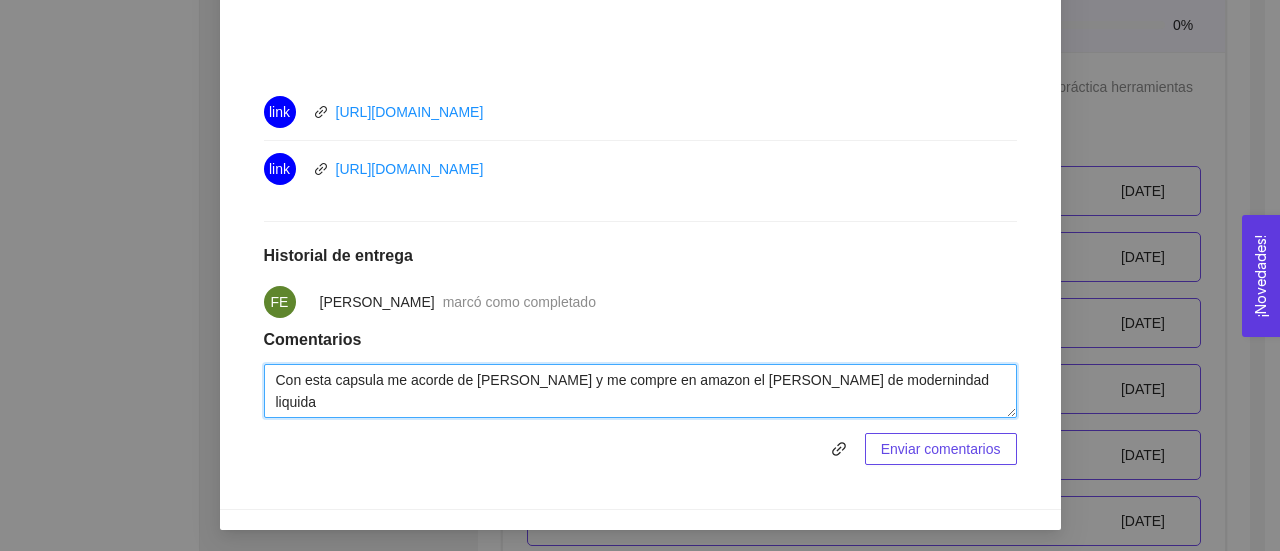 type on "Con esta capsula me acorde de [PERSON_NAME] y me compre en amazon el [PERSON_NAME] de modernindad liquida" 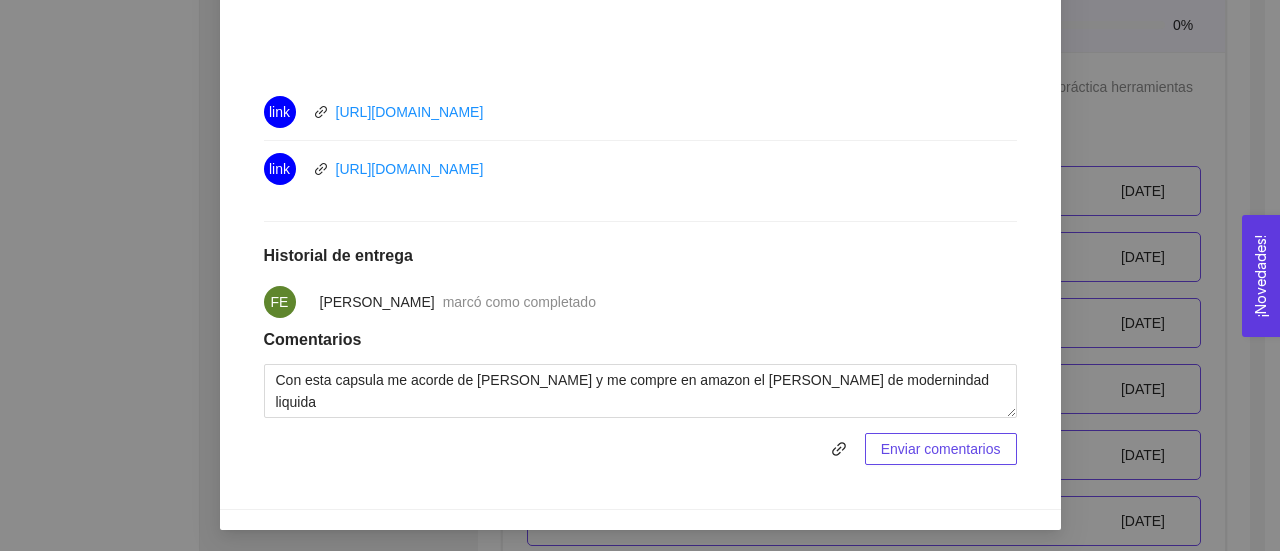 click on "Enviar comentarios" at bounding box center (941, 449) 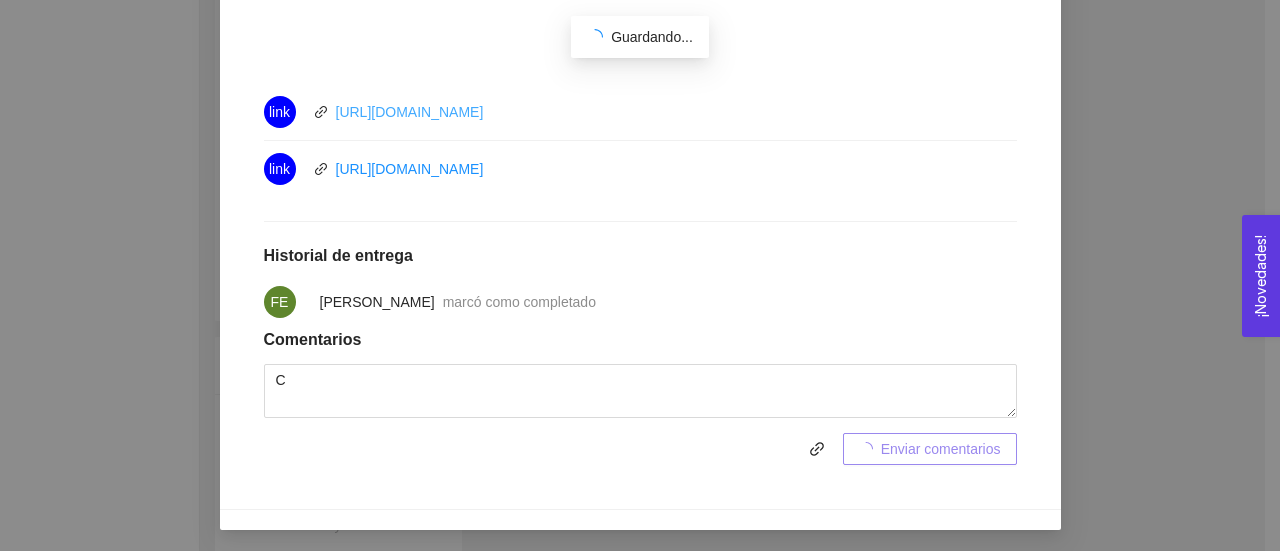 scroll, scrollTop: 6143, scrollLeft: 0, axis: vertical 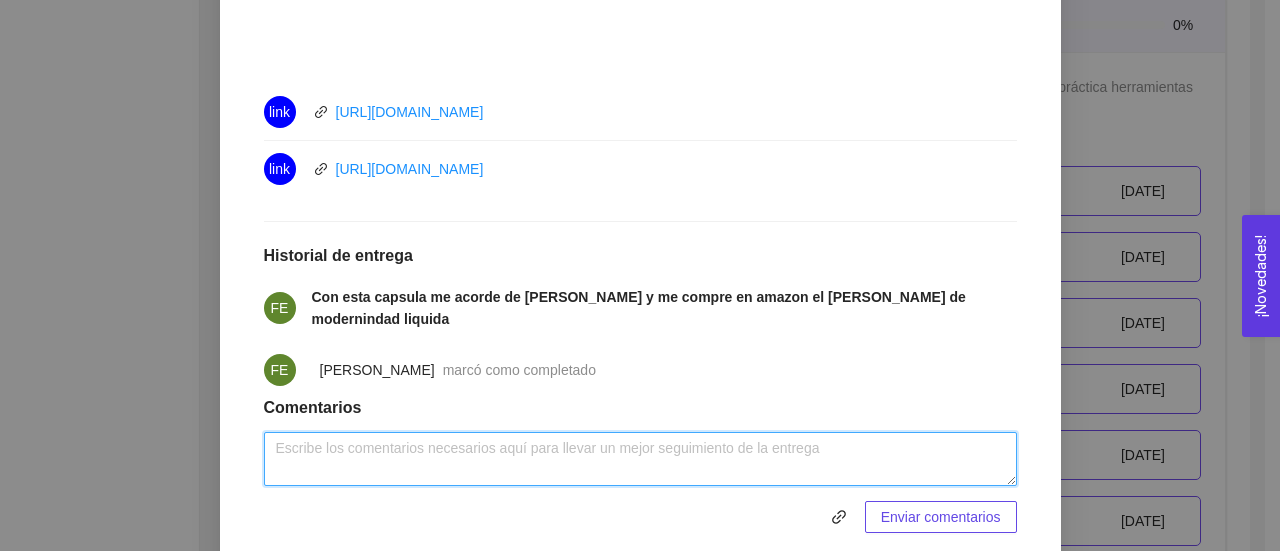 click at bounding box center [640, 459] 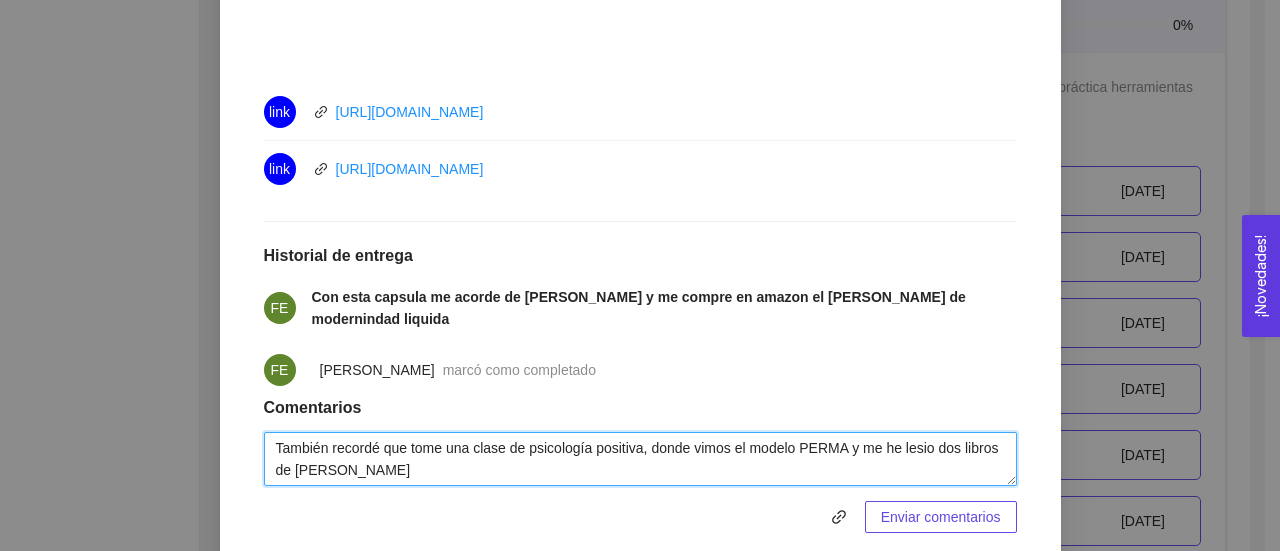 scroll, scrollTop: 1056, scrollLeft: 0, axis: vertical 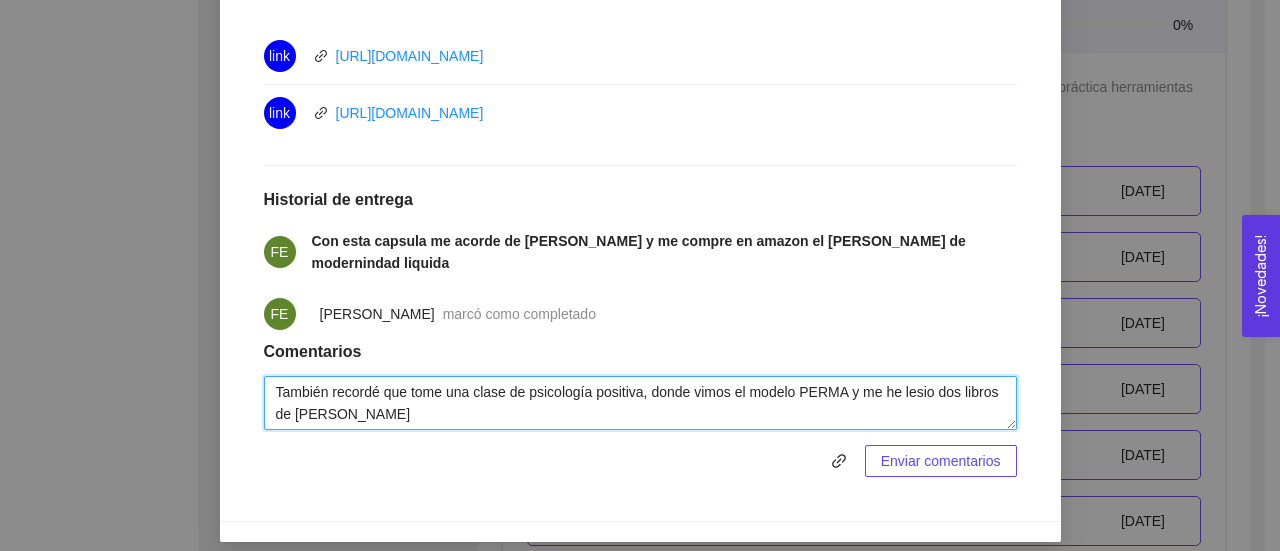 type on "También recordé que tome una clase de psicología positiva, donde vimos el modelo PERMA y me he lesio dos libros de [PERSON_NAME]" 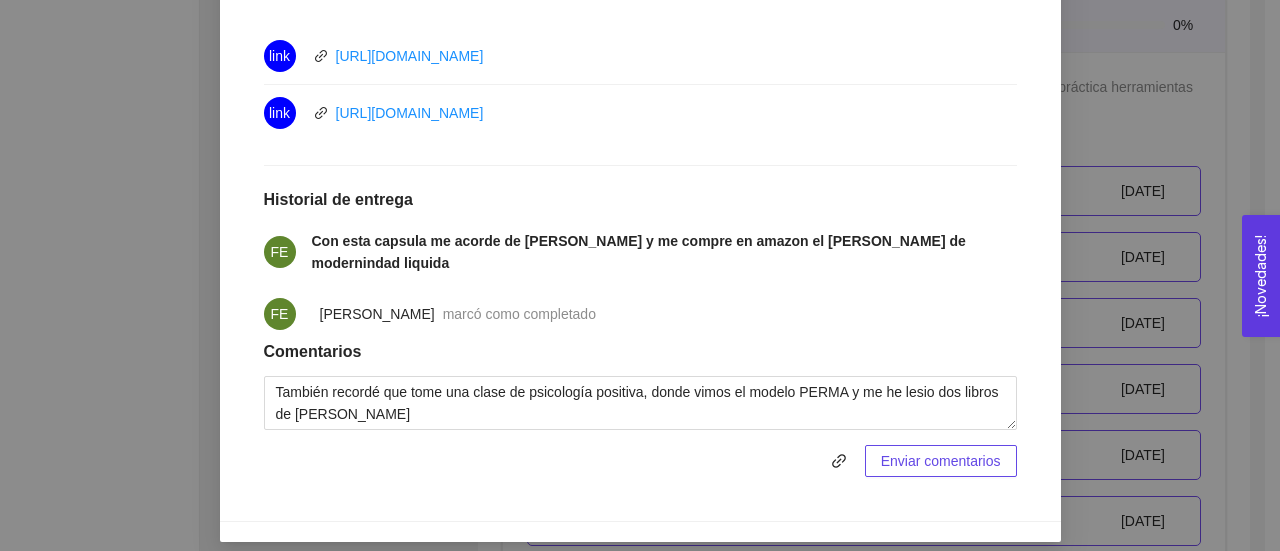click on "Enviar comentarios" at bounding box center [941, 461] 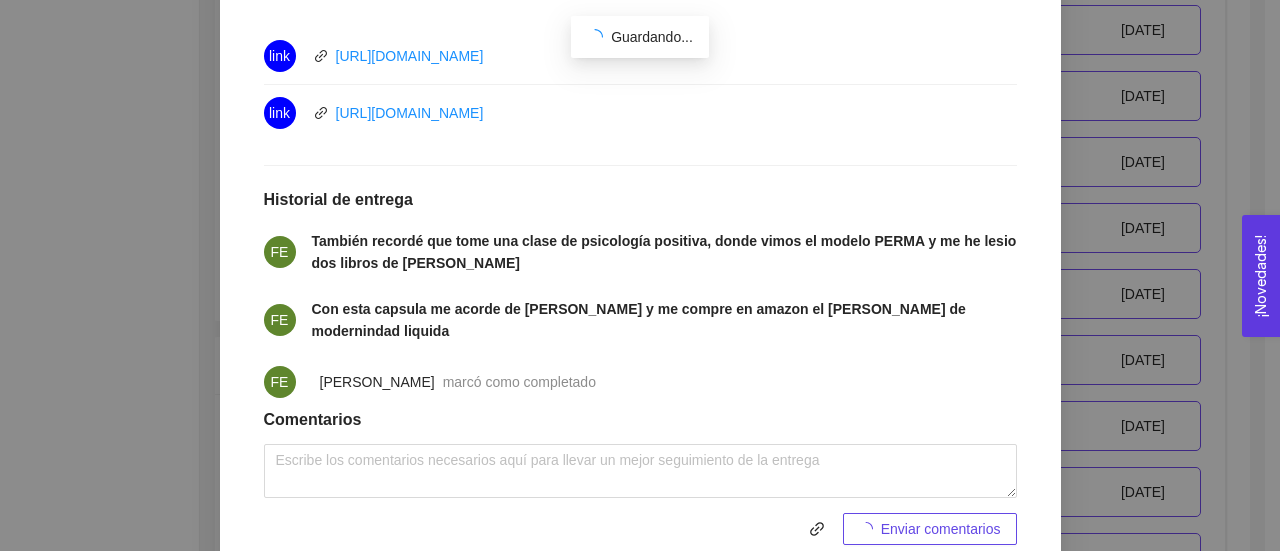 scroll, scrollTop: 6143, scrollLeft: 0, axis: vertical 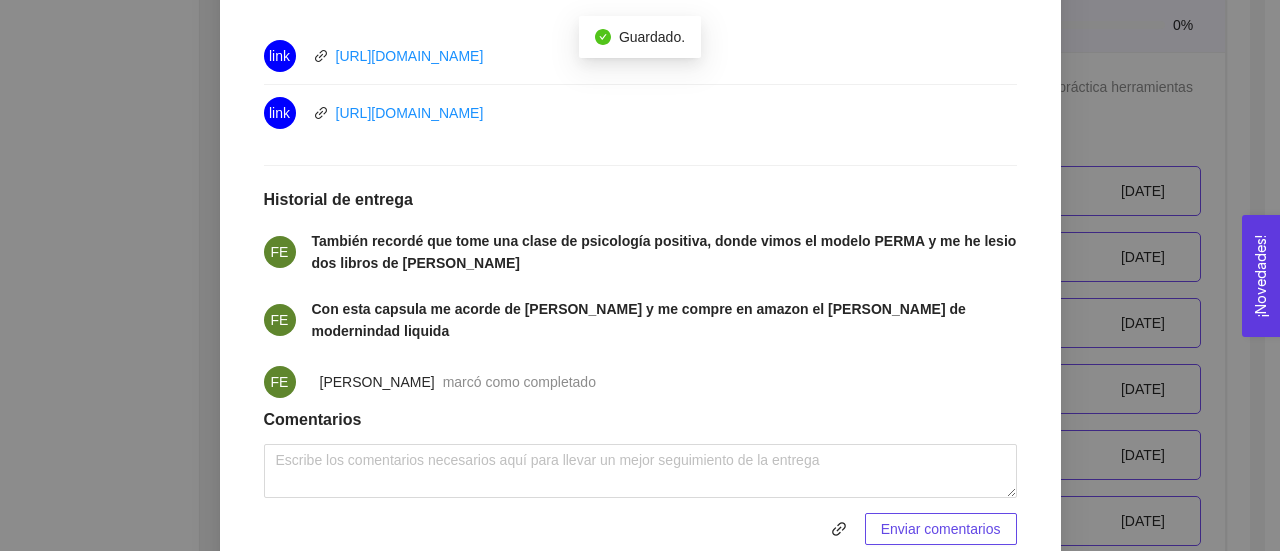 click on "8. BIENESTAR El emprendedor tendrá la capacidad de Microresilencia, Manejo de estrés y poner en práctica herramientas de productividad
Asignado por  [PERSON_NAME]   ( Coordinador ) Pendiente Completado Verificado Anterior Siguiente ¿Qué es el Mindfulness? Taller Fecha del taller:  [DATE] Fecha de entrega:  [DATE] Lugar: No especificado Completa los videos Instrucciones Recursos 1 2 link  [URL][DOMAIN_NAME] link [URL][DOMAIN_NAME] Historial de entrega FE También recordé que tome una clase de psicología positiva, donde vimos el modelo PERMA y me he lesio dos libros de [PERSON_NAME] FE Con esta capsula me acorde de [PERSON_NAME] y me compre en amazon el [PERSON_NAME] de modernindad liquida FE [PERSON_NAME] marcó como completado Comentarios Enviar comentarios Cancelar Aceptar" at bounding box center [640, 275] 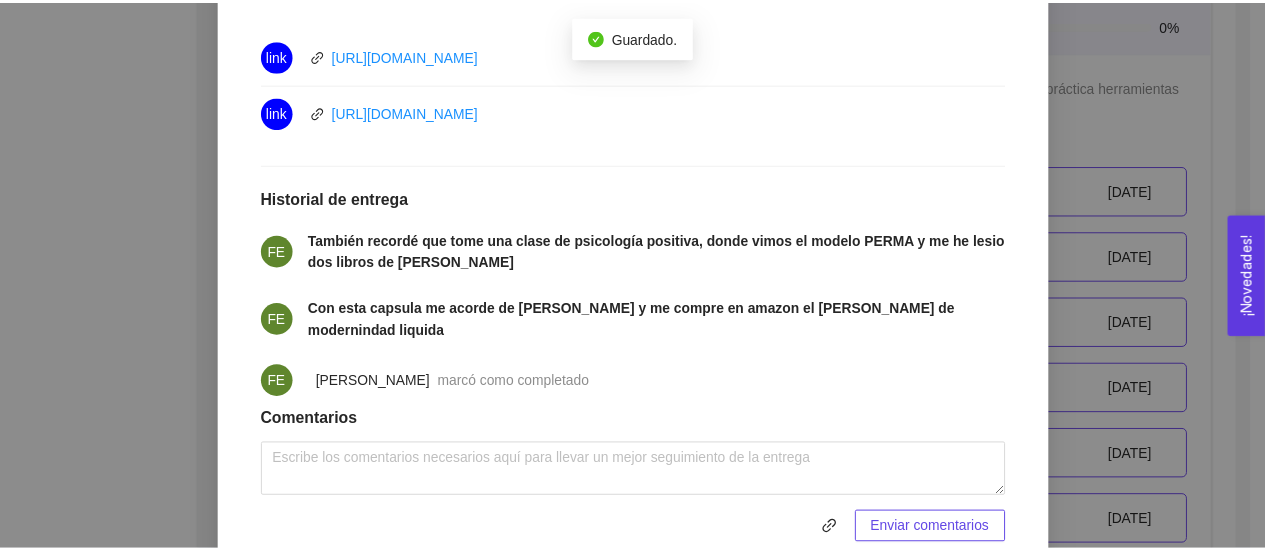 scroll, scrollTop: 1024, scrollLeft: 0, axis: vertical 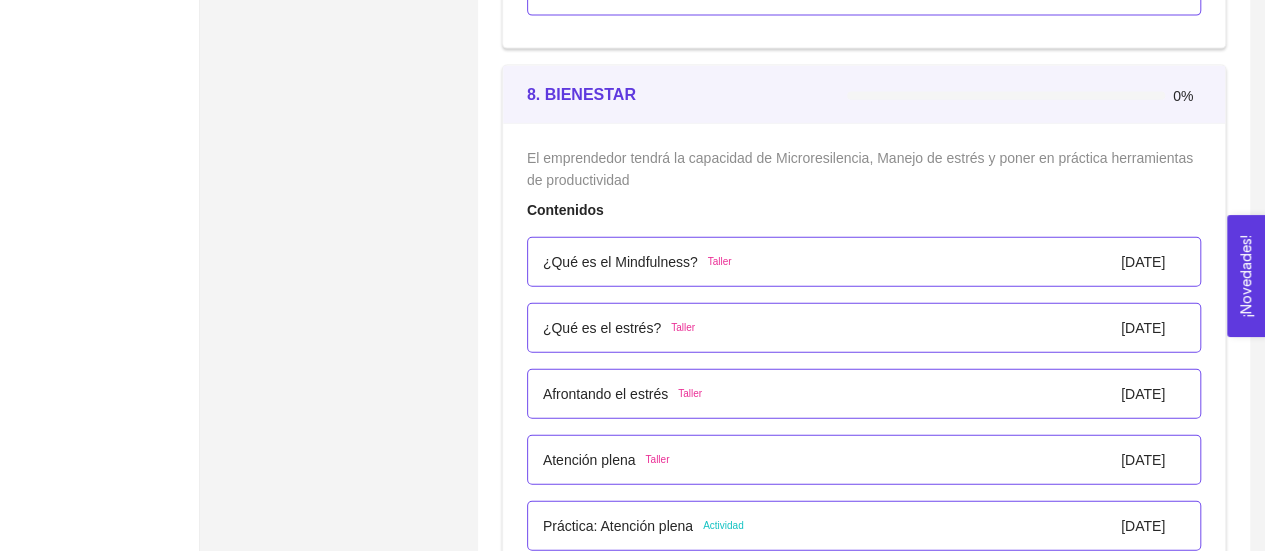 click on "¿Qué es el estrés?" at bounding box center [602, 328] 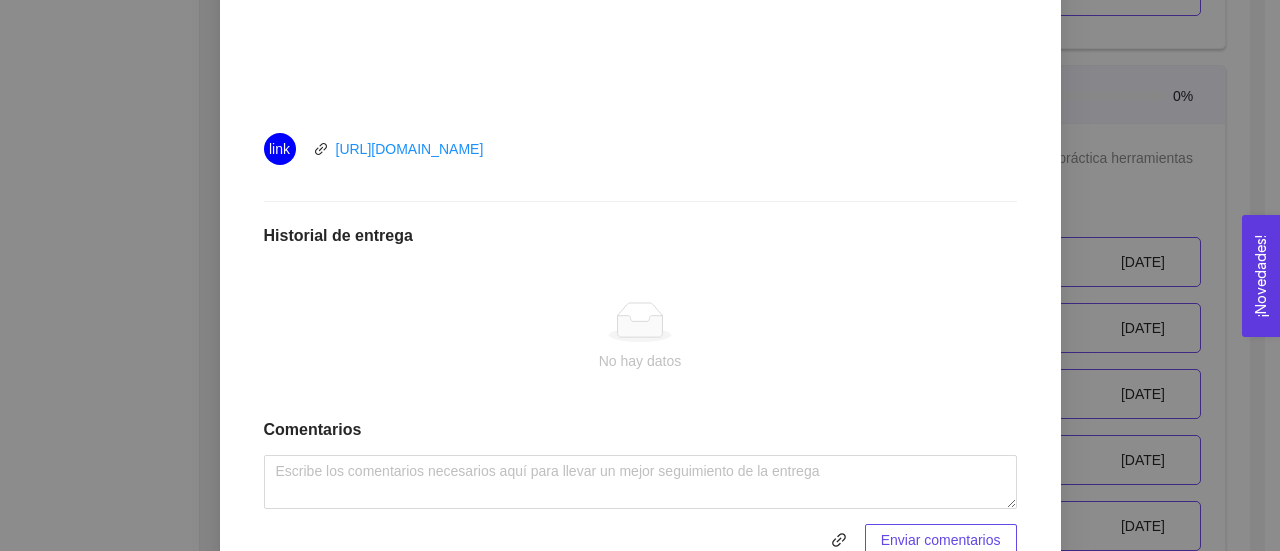 scroll, scrollTop: 971, scrollLeft: 0, axis: vertical 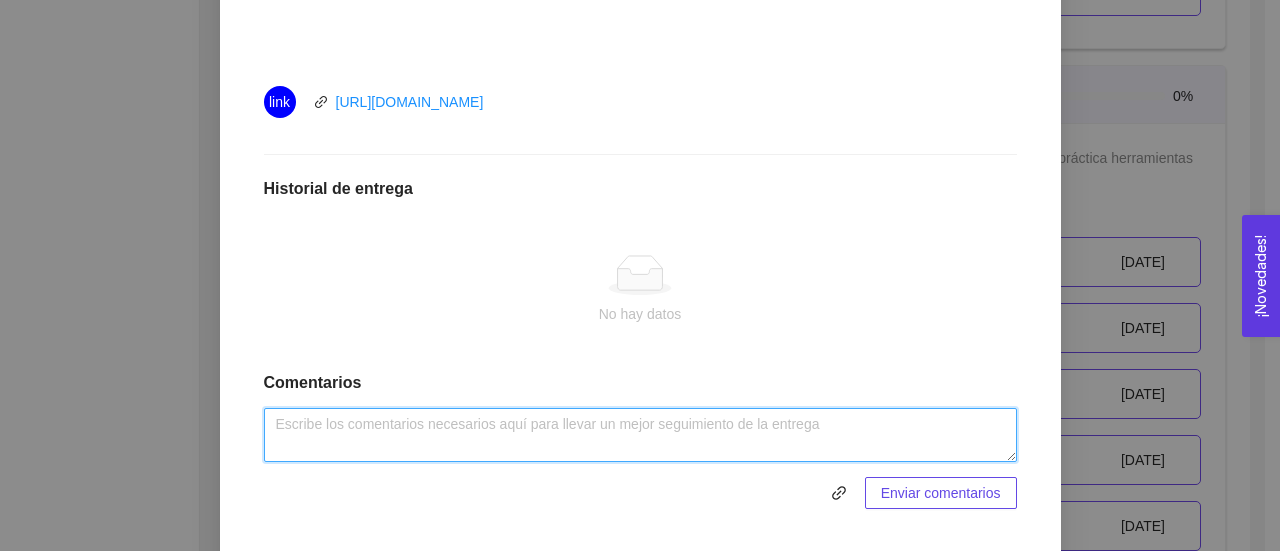 click at bounding box center [640, 435] 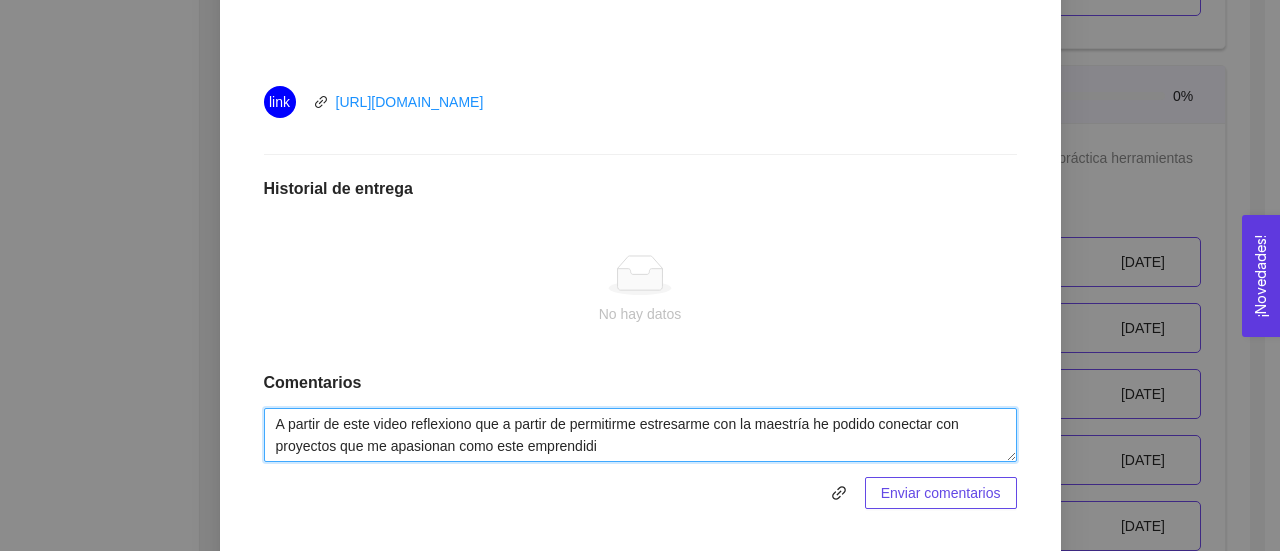 click on "A partir de este video reflexiono que a partir de permitirme estresarme con la maestría he podido conectar con proyectos que me apasionan como este emprendidi" at bounding box center [640, 435] 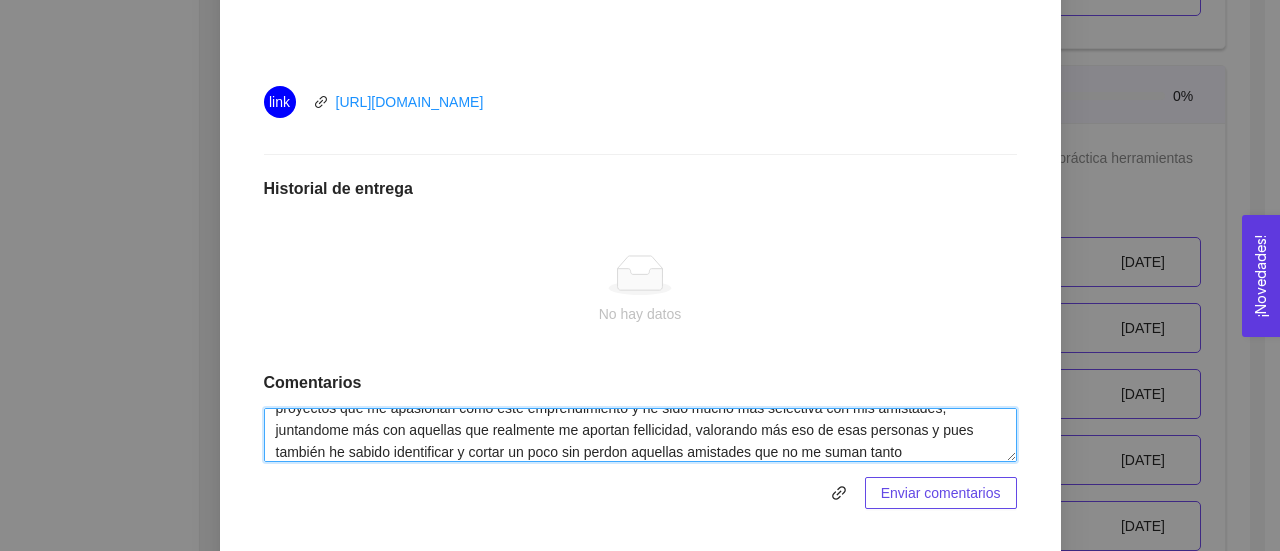 scroll, scrollTop: 44, scrollLeft: 0, axis: vertical 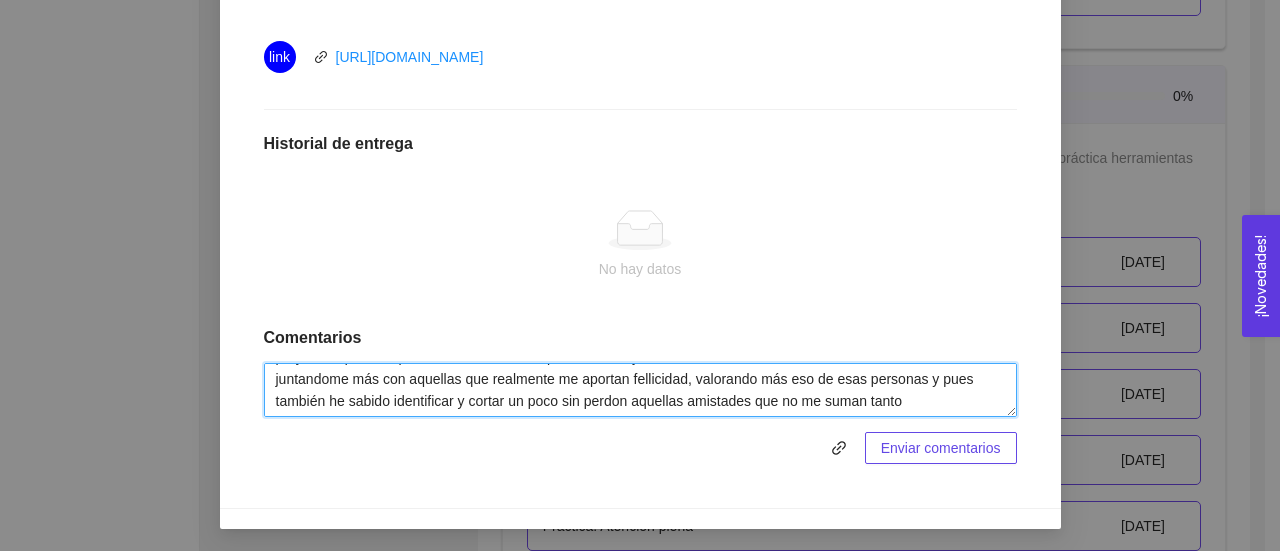 type on "A partir de este video reflexiono que a partir de permitirme estresarme con la maestría he podido conectar con proyectos que me apasionan como este emprendimiento y he sido mucho más selectiva con mis amistades, juntandome más con aquellas que realmente me aportan fellicidad, valorando más eso de esas personas y pues también he sabido identificar y cortar un poco sin perdon aquellas amistades que no me suman tanto" 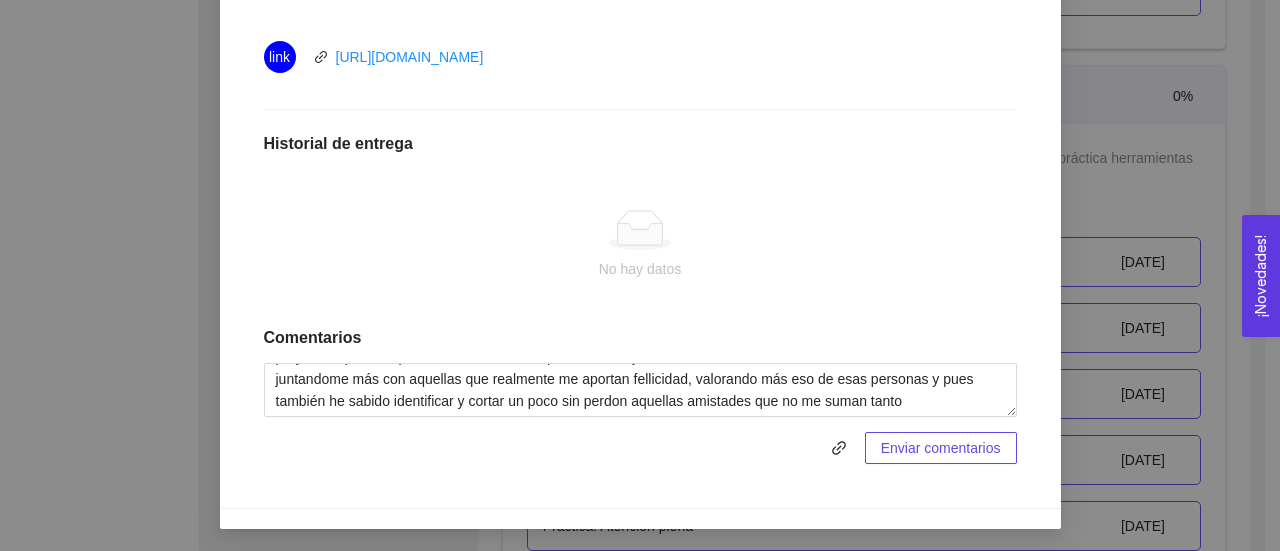 click on "Enviar comentarios" at bounding box center (941, 448) 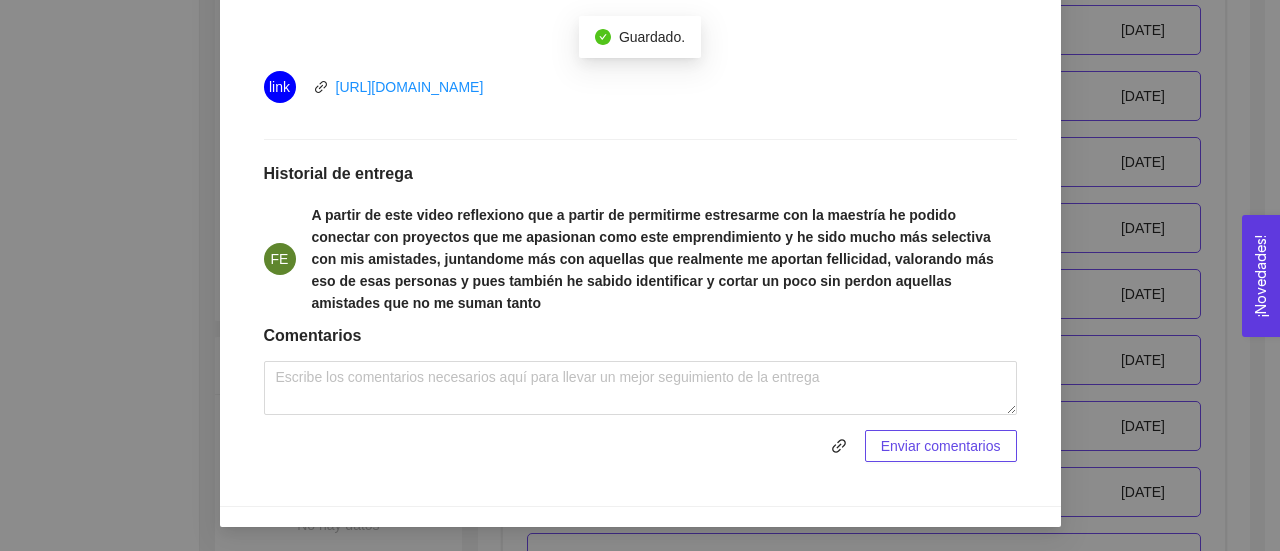 scroll, scrollTop: 6072, scrollLeft: 0, axis: vertical 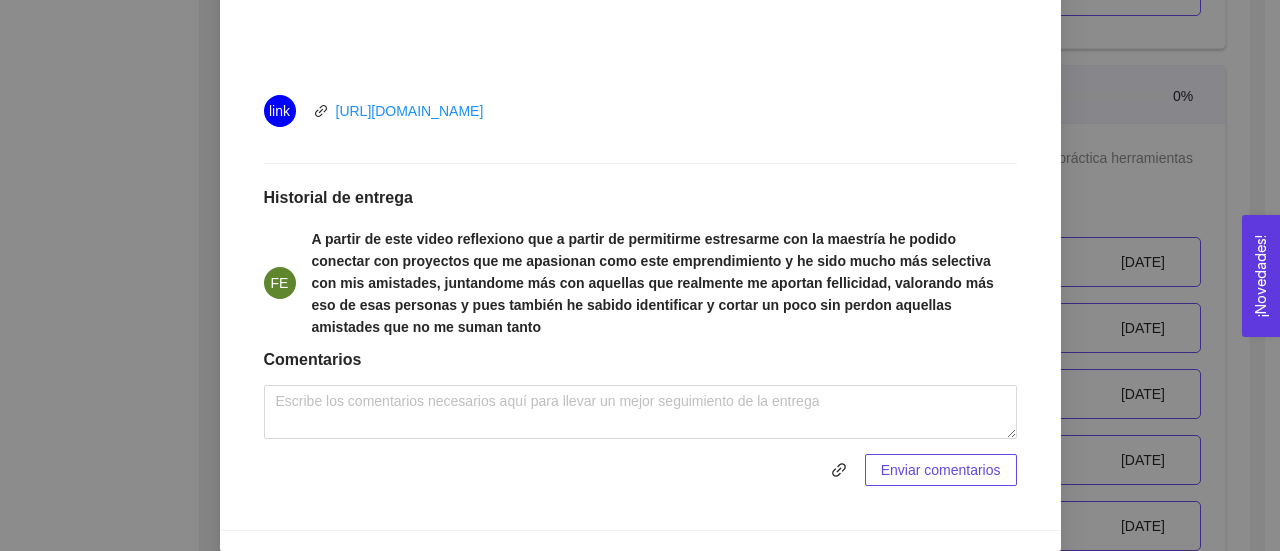 click on "8. BIENESTAR El emprendedor tendrá la capacidad de Microresilencia, Manejo de estrés y poner en práctica herramientas de productividad
Asignado por  [PERSON_NAME]   ( Coordinador ) Pendiente Completado Verificado Anterior Siguiente ¿Qué es el estrés? Taller Fecha del taller:  [DATE] Lugar: No especificado Completa el video Instrucciones Recursos link [URL][DOMAIN_NAME] Historial de entrega FE A partir de este video reflexiono que a partir de permitirme estresarme con la maestría he podido conectar con proyectos que me apasionan como este emprendimiento y he sido mucho más selectiva con mis amistades, juntandome más con aquellas que realmente me aportan fellicidad, valorando más eso de esas personas y pues también he sabido identificar y cortar un poco sin perdon aquellas amistades que no me suman tanto Comentarios Enviar comentarios Cancelar Aceptar" at bounding box center [640, 275] 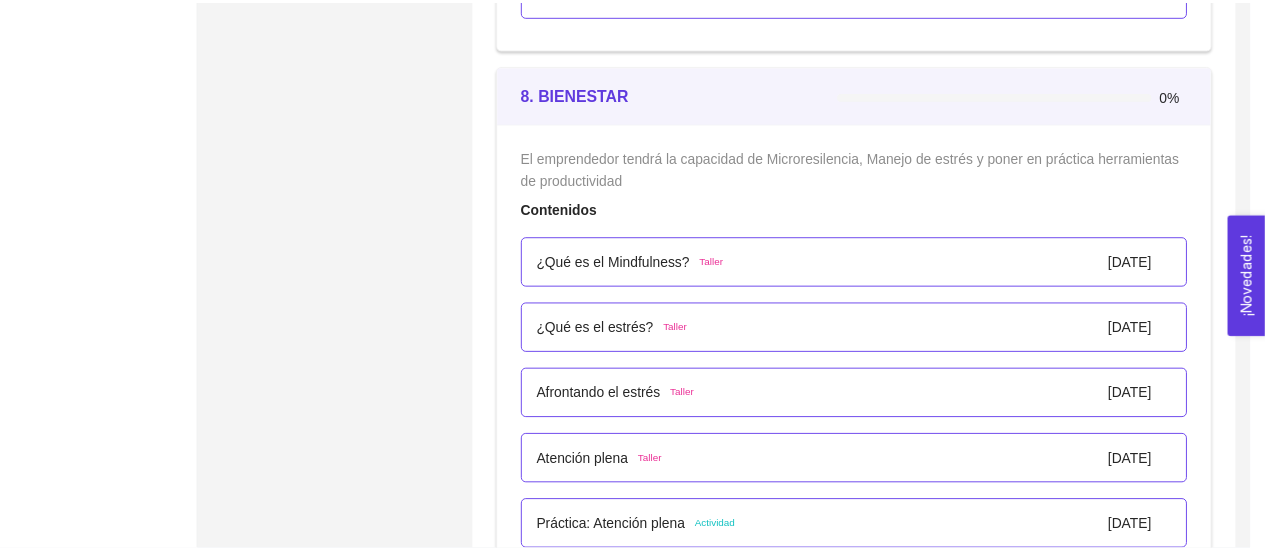 scroll, scrollTop: 862, scrollLeft: 0, axis: vertical 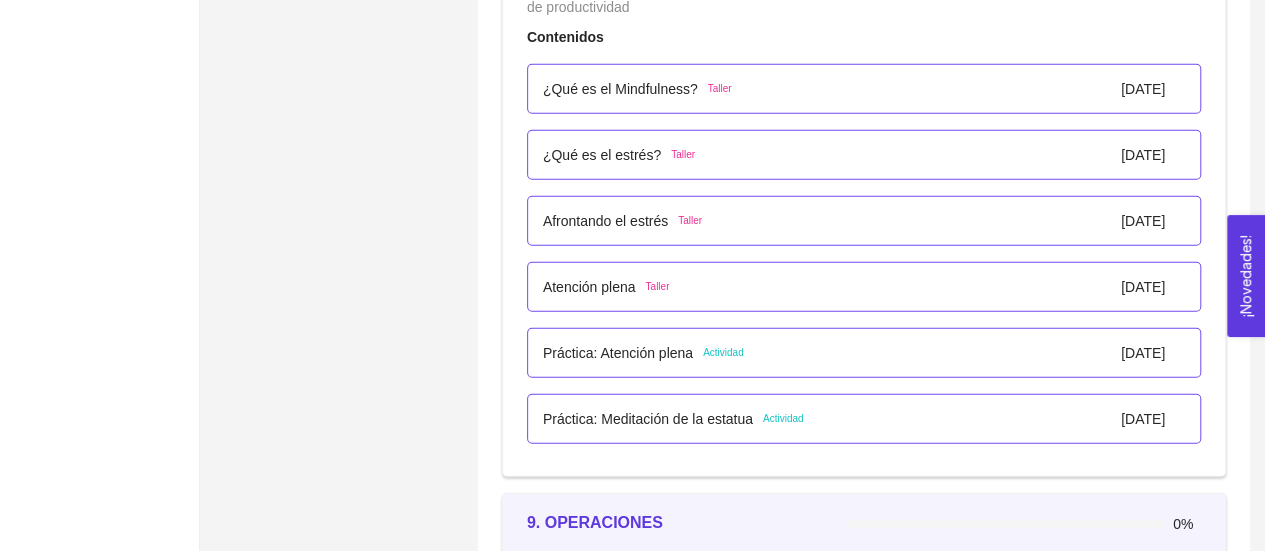 click on "Afrontando el estrés" at bounding box center [605, 221] 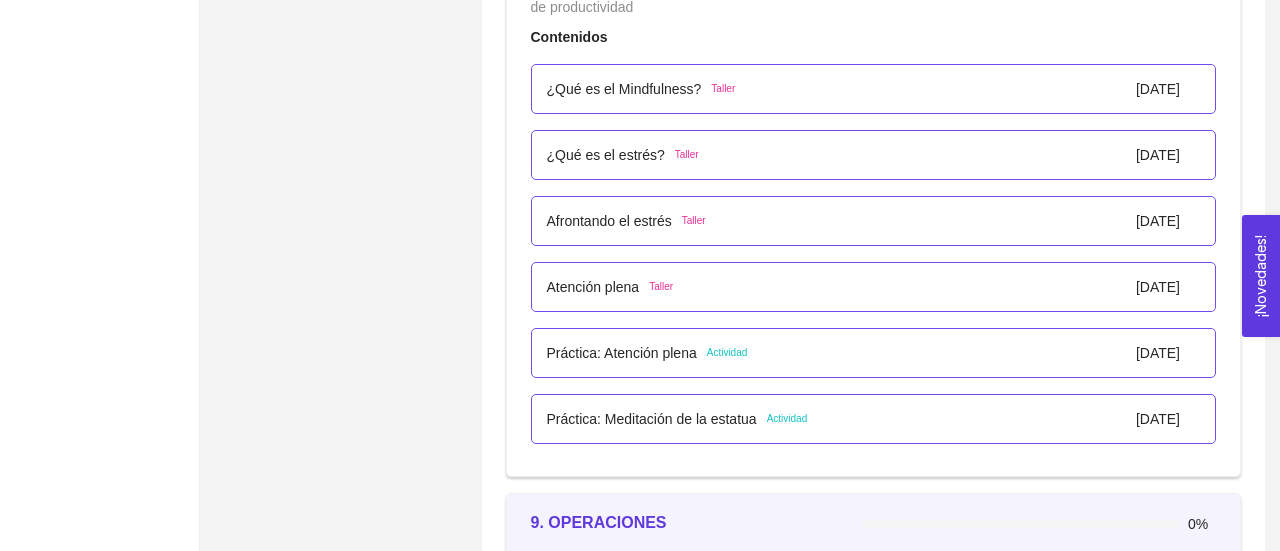 scroll, scrollTop: 68, scrollLeft: 0, axis: vertical 